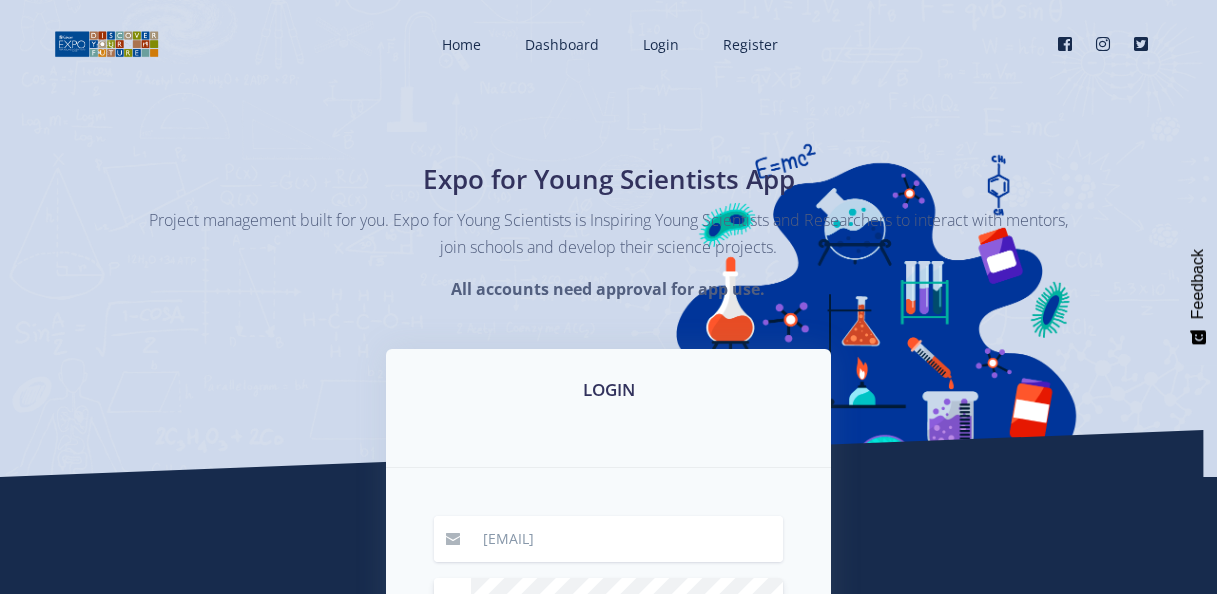 scroll, scrollTop: 200, scrollLeft: 0, axis: vertical 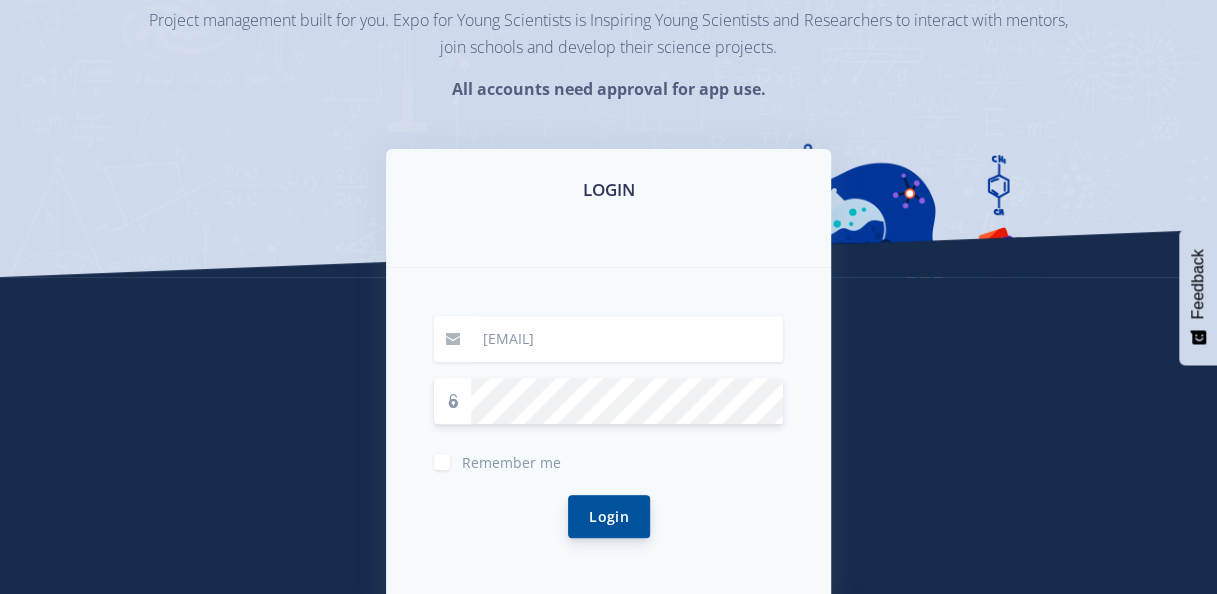click on "Login" at bounding box center (609, 516) 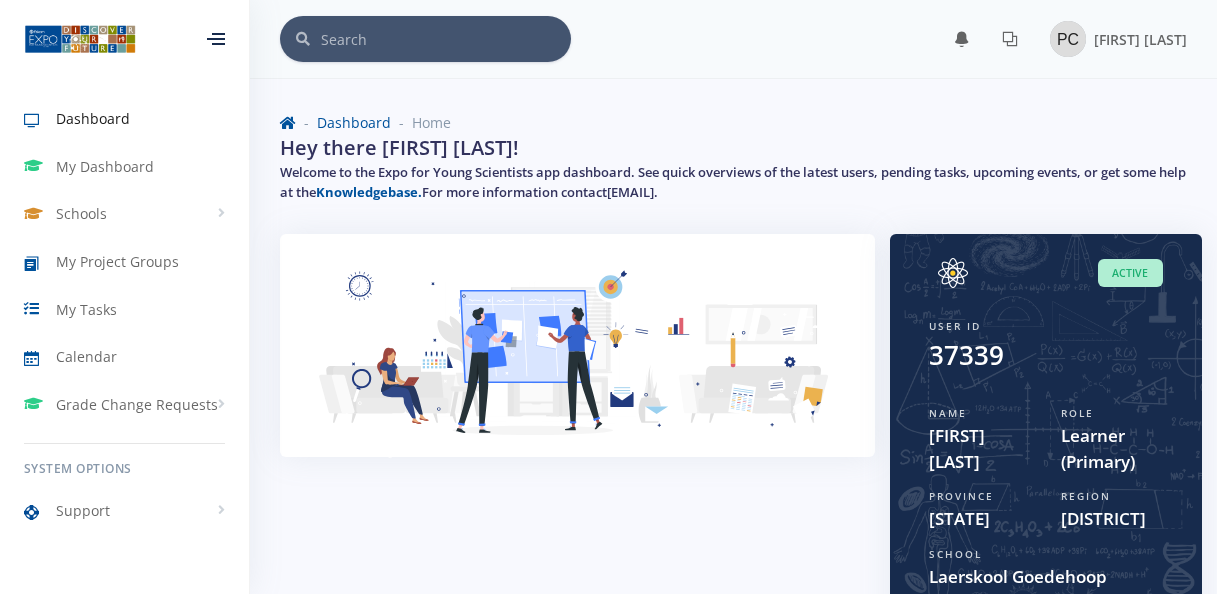 scroll, scrollTop: 0, scrollLeft: 0, axis: both 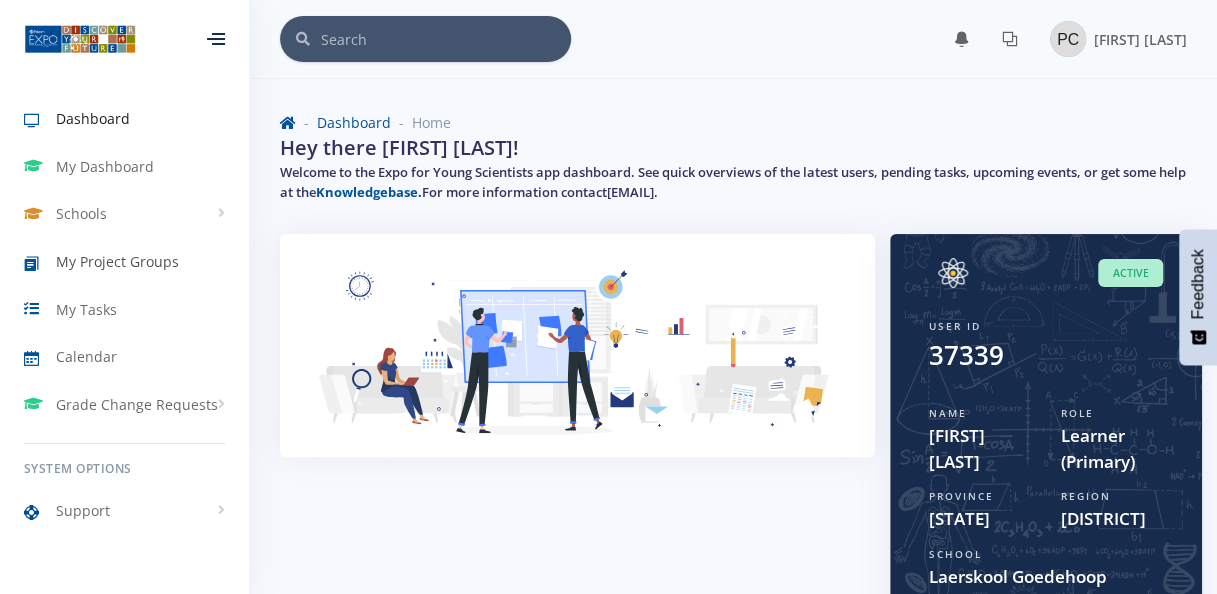 click on "My Project Groups" at bounding box center (117, 261) 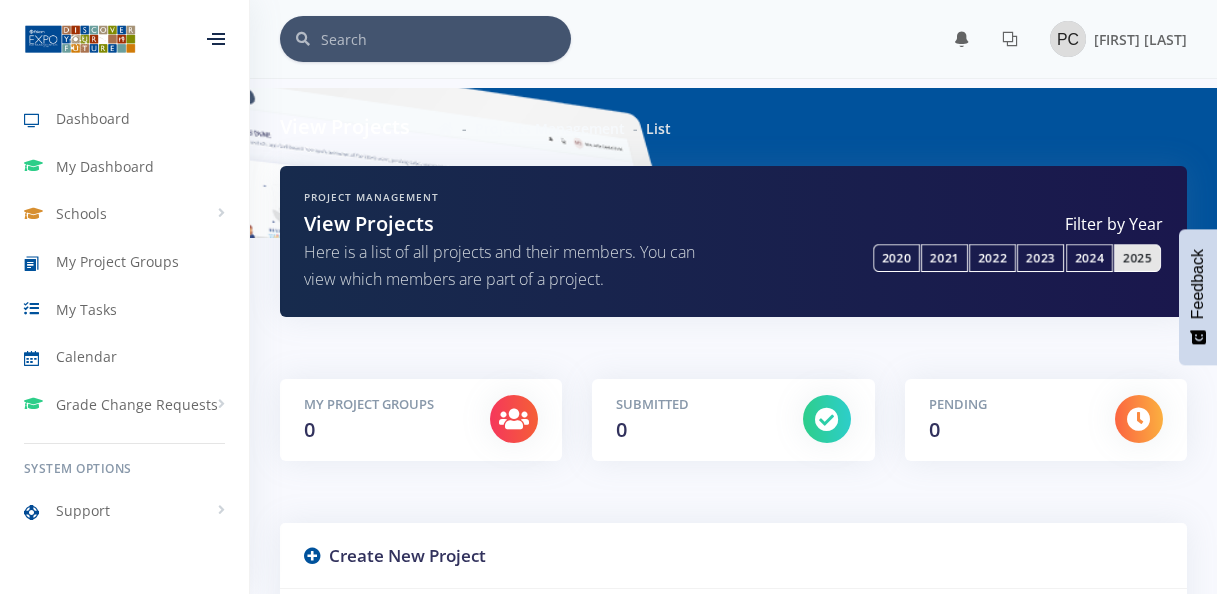scroll, scrollTop: 0, scrollLeft: 0, axis: both 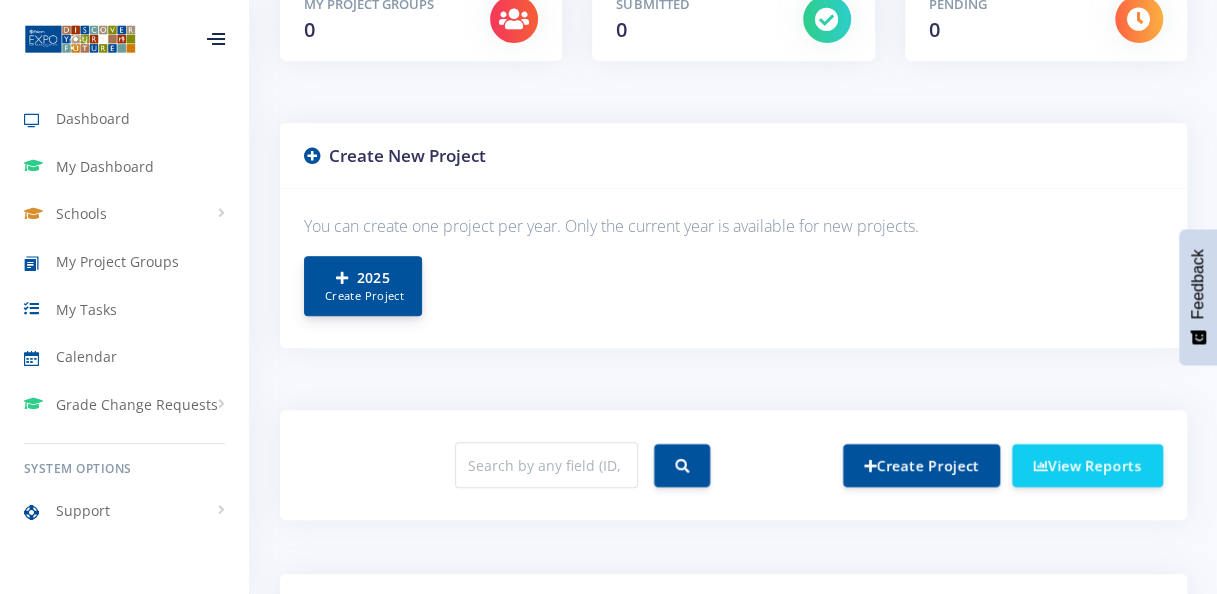 click on "Create Project" at bounding box center [363, 296] 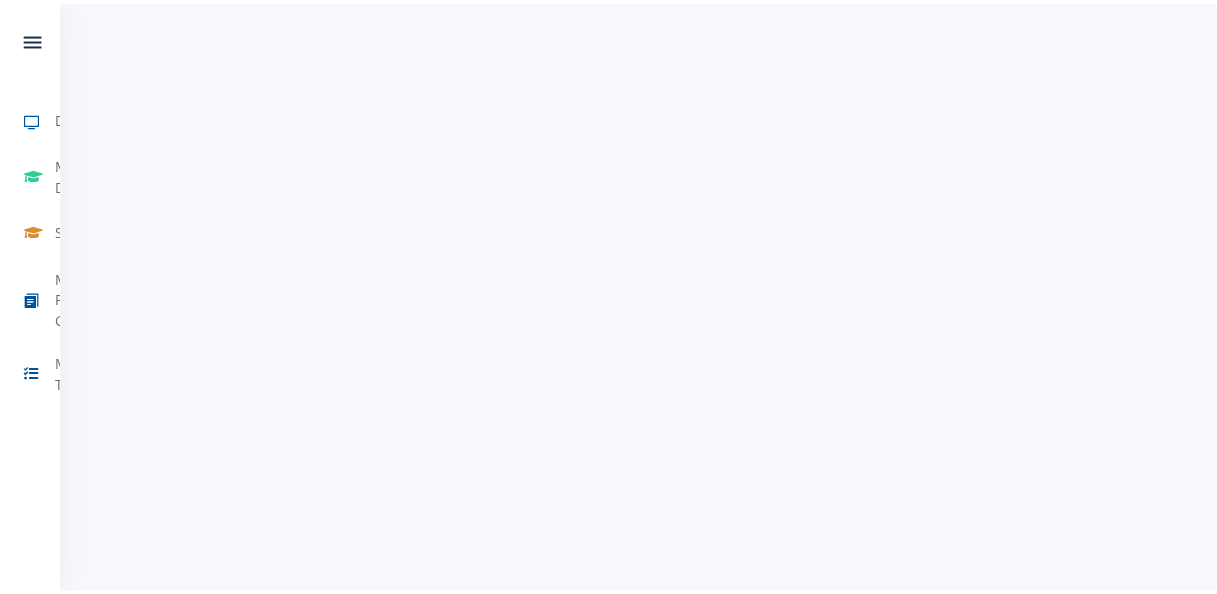 scroll, scrollTop: 0, scrollLeft: 0, axis: both 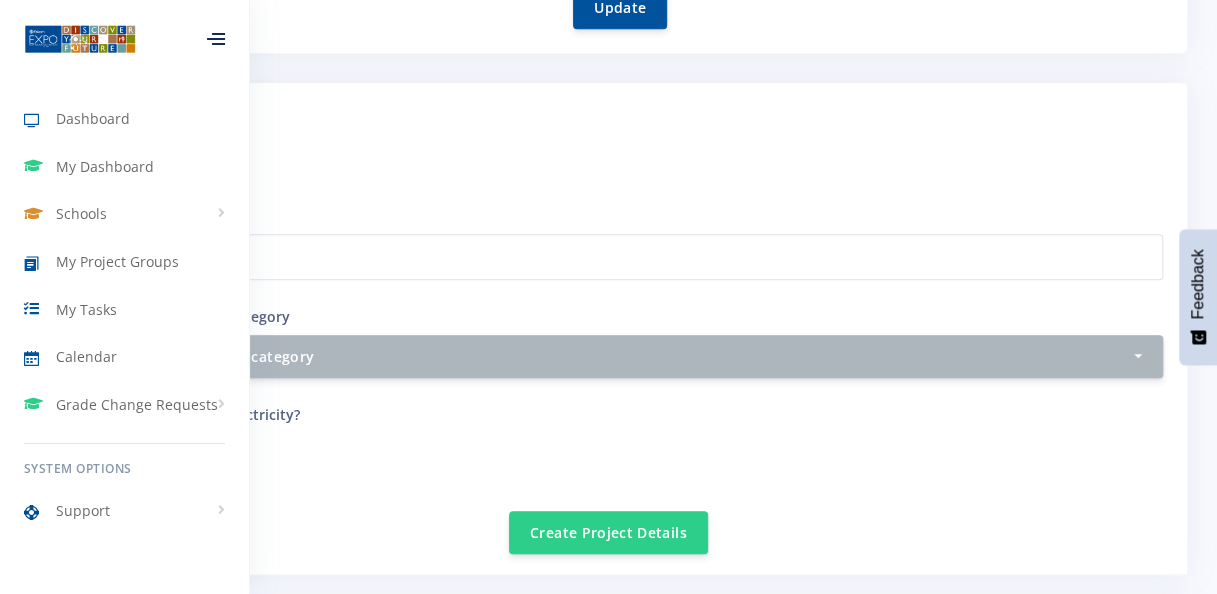 click at bounding box center [216, 39] 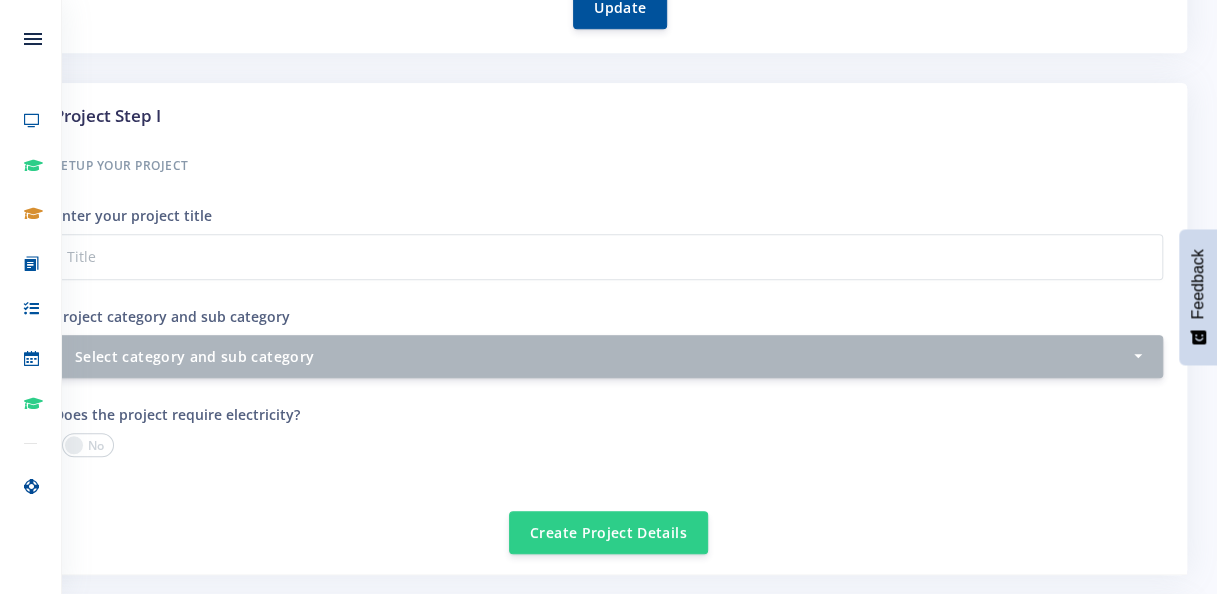 click on "Update" at bounding box center [620, -5] 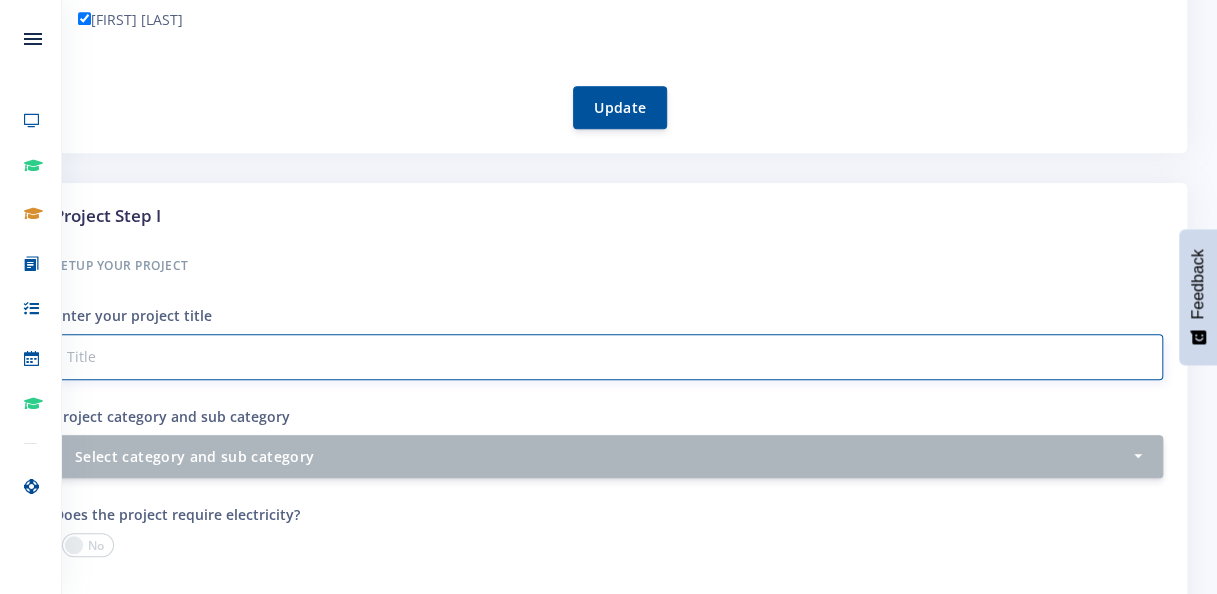 click on "Project category and sub category" at bounding box center [608, 357] 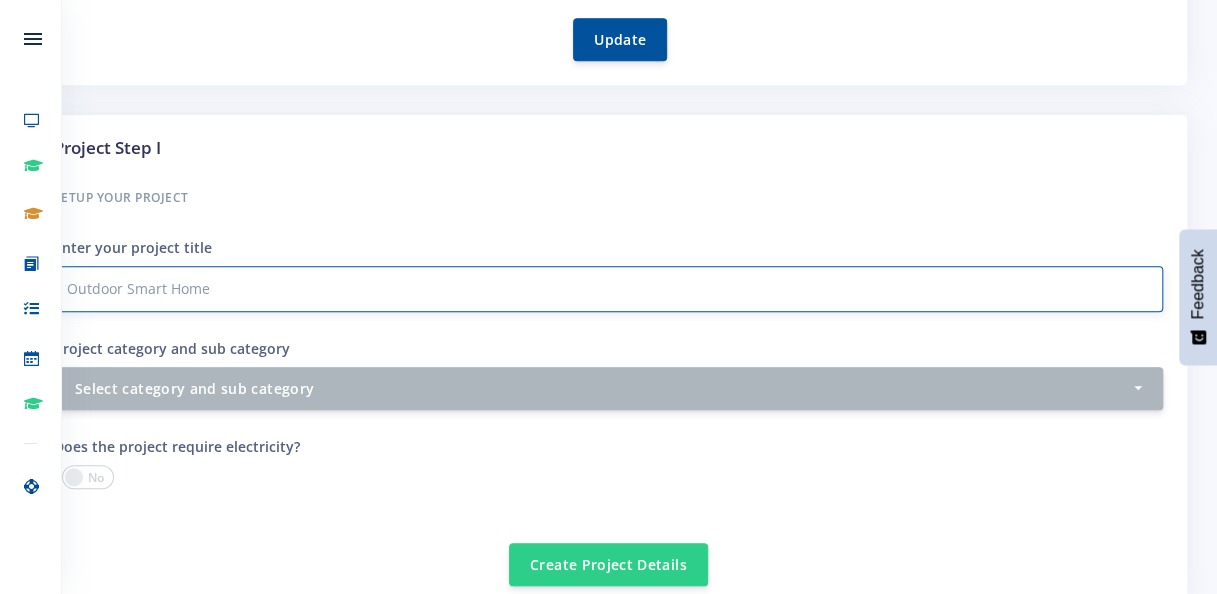 scroll, scrollTop: 700, scrollLeft: 0, axis: vertical 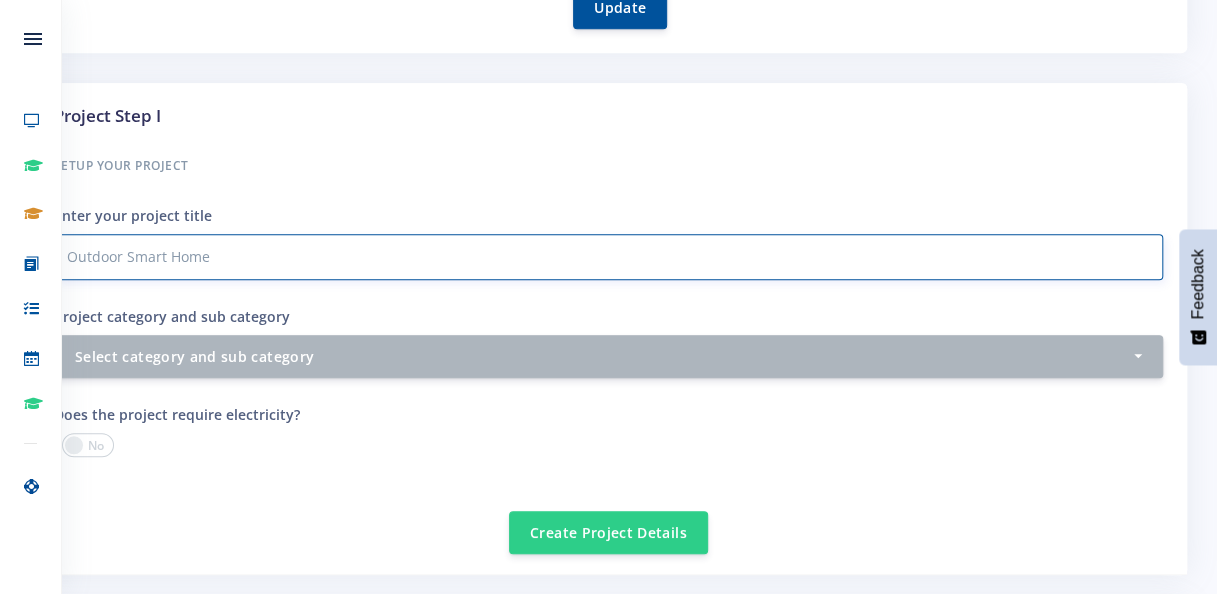 type on "Outdoor Smart Home" 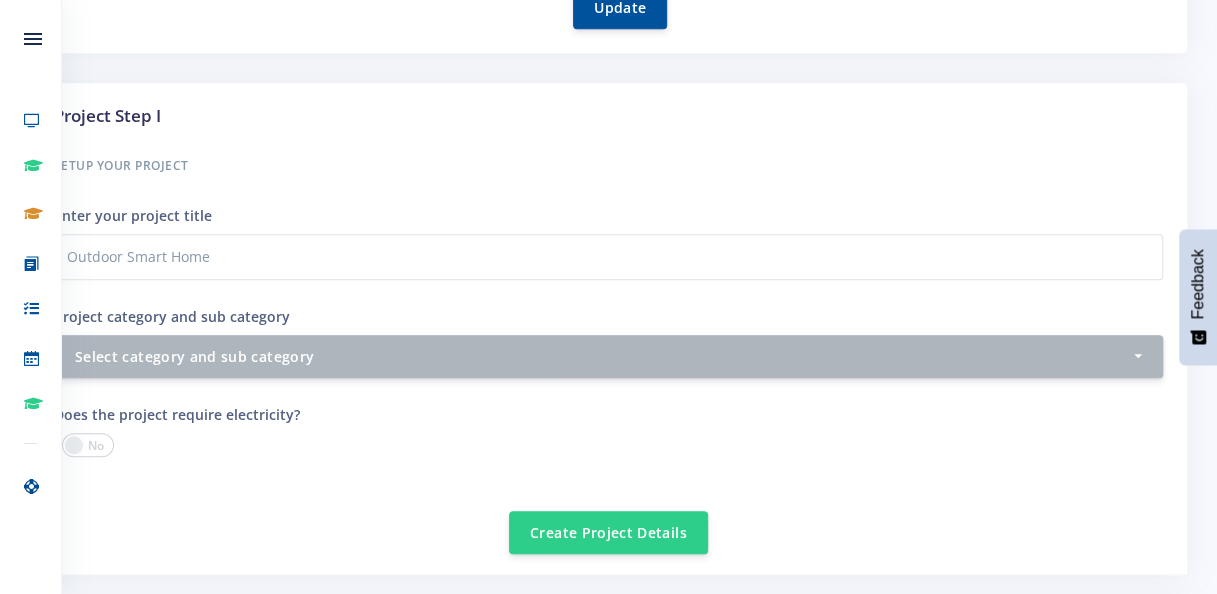 click on "Project category and sub category" at bounding box center [172, 316] 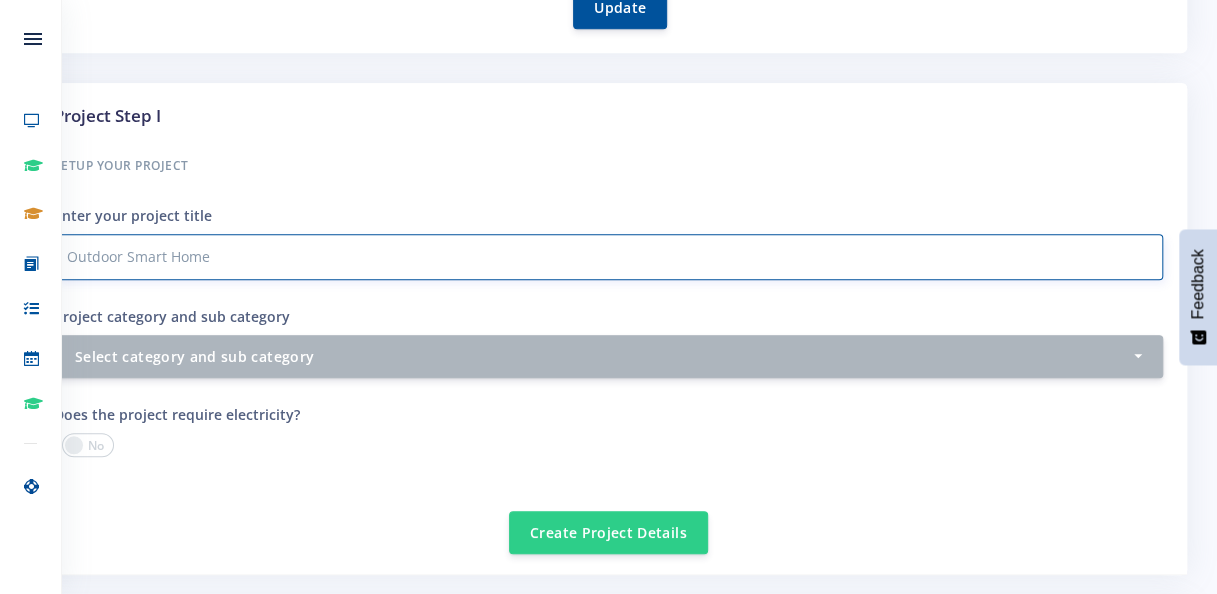 click on "Outdoor Smart Home" at bounding box center [608, 257] 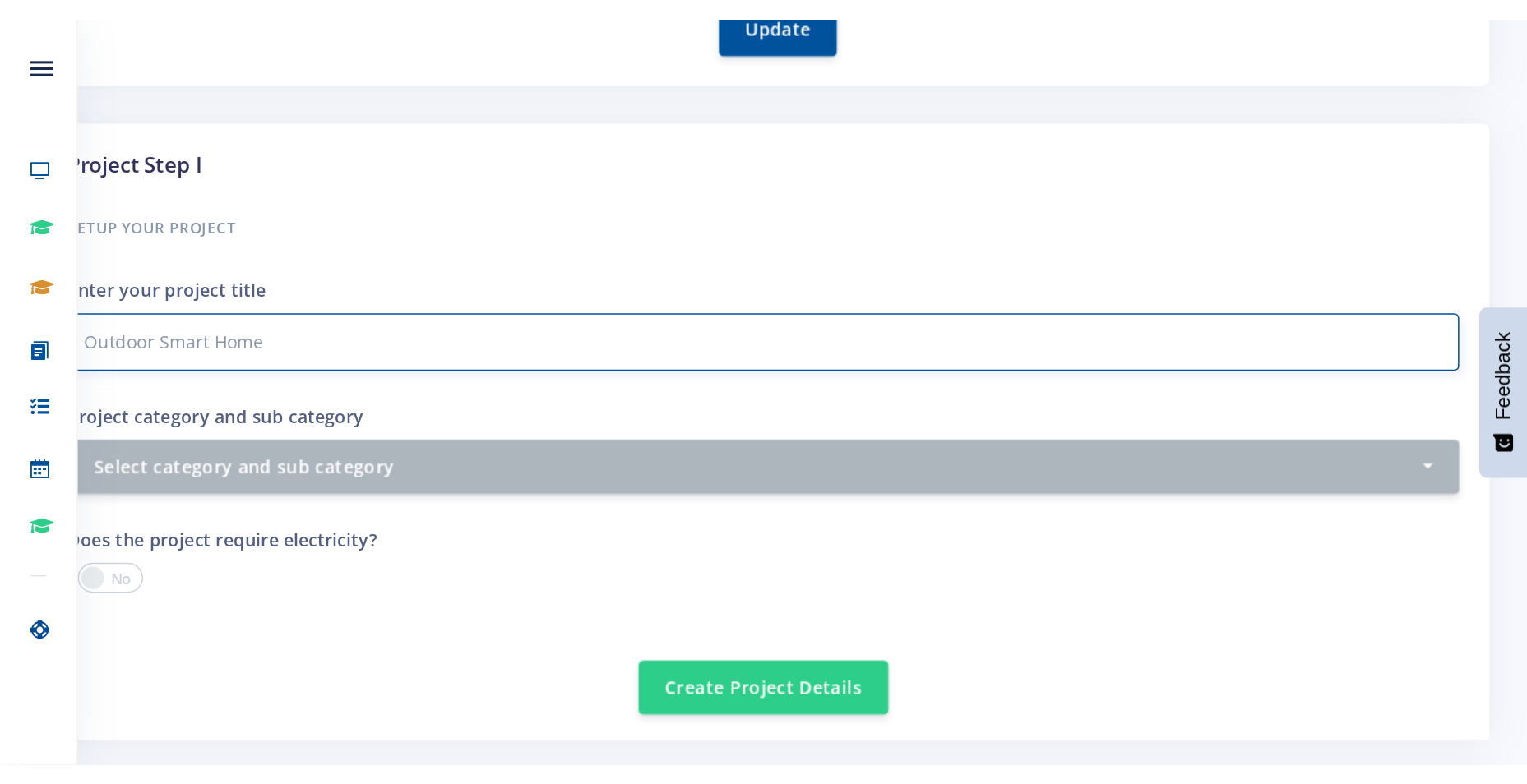 scroll, scrollTop: 12, scrollLeft: 12, axis: both 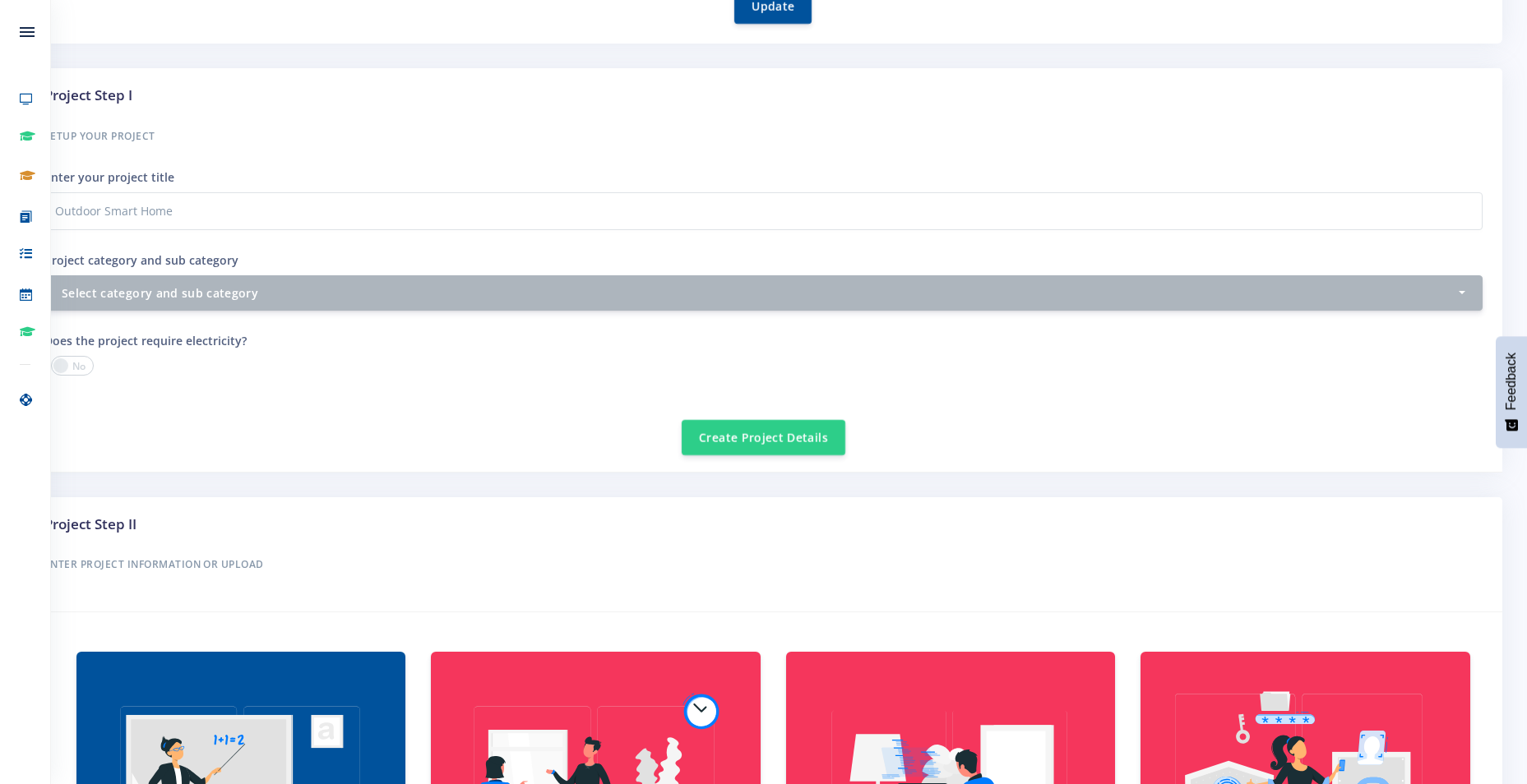 click on "Setup your Project
Enter your project title
Outdoor Smart Home
Project category and sub category
Select category and sub category
Agricultural Sciences - Animal Husbandry
Agricultural Sciences - Aquaculture
Animal Sciences - Entomology" at bounding box center (763, 218) 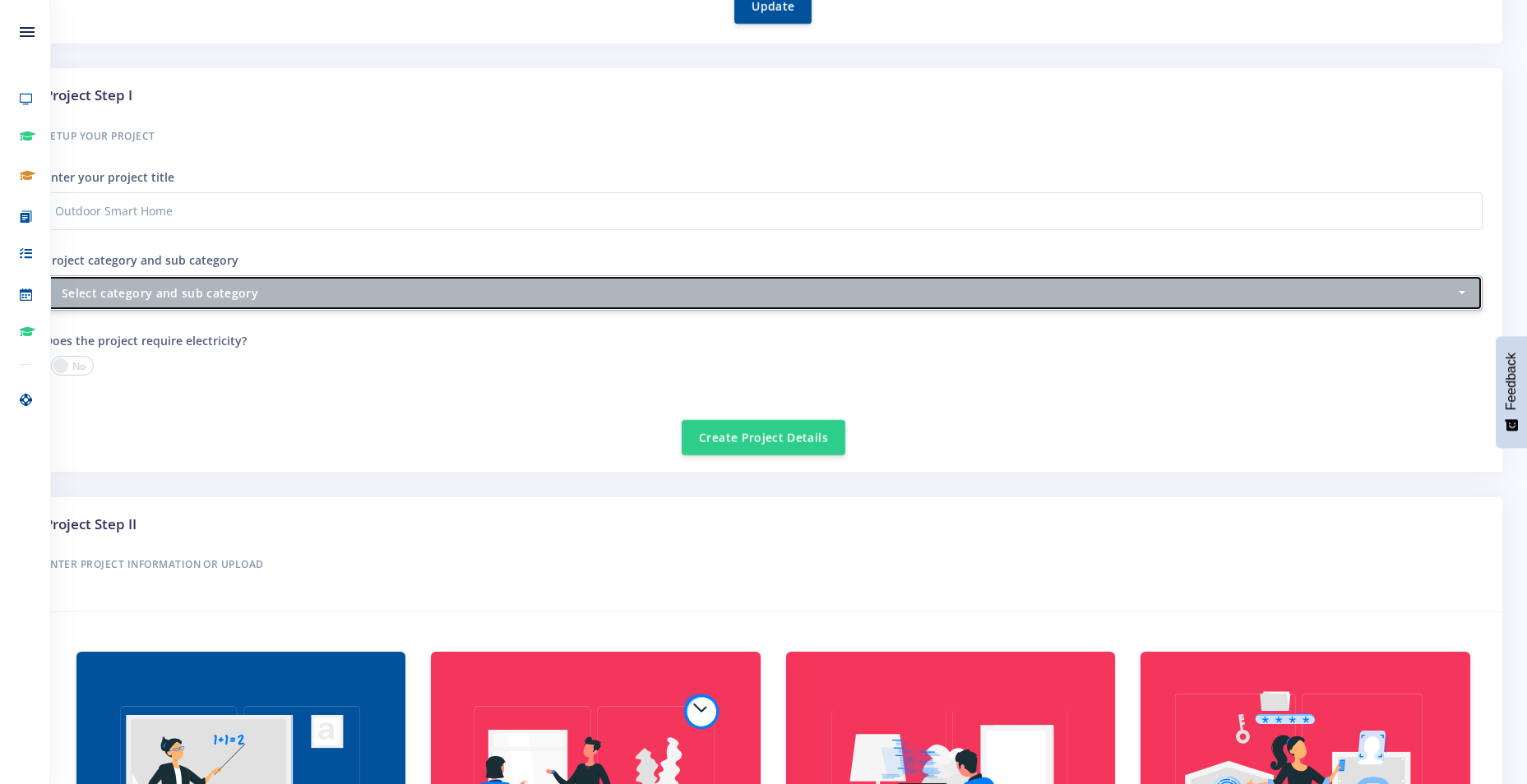click on "Select category and sub category
Agricultural Sciences - Animal Husbandry
Agricultural Sciences - Aquaculture
Agricultural Sciences - Crop Sciences
Animal Sciences - Animal Behaviour
Animal Sciences - Animal Genetics" at bounding box center [764, 293] 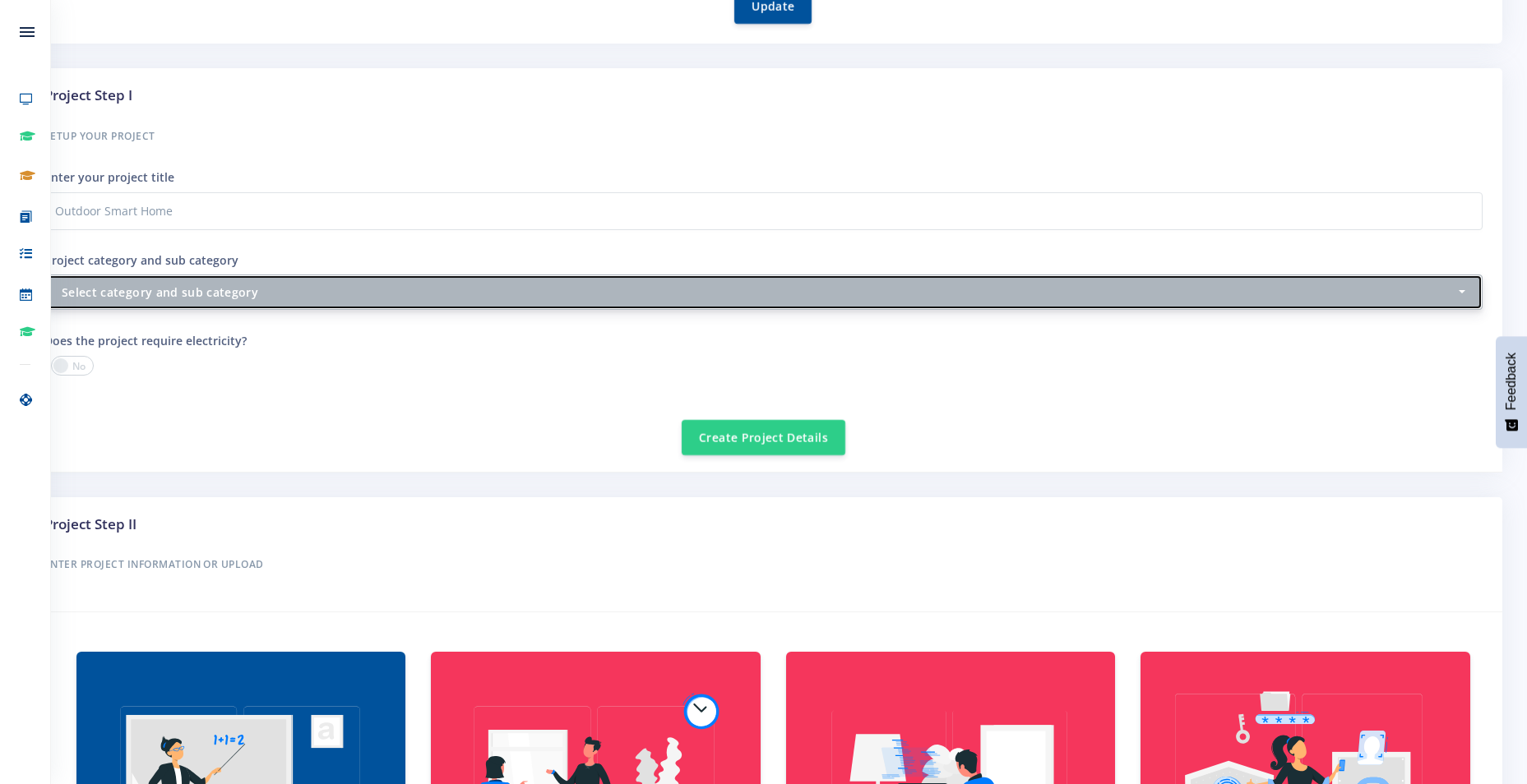 select on "44" 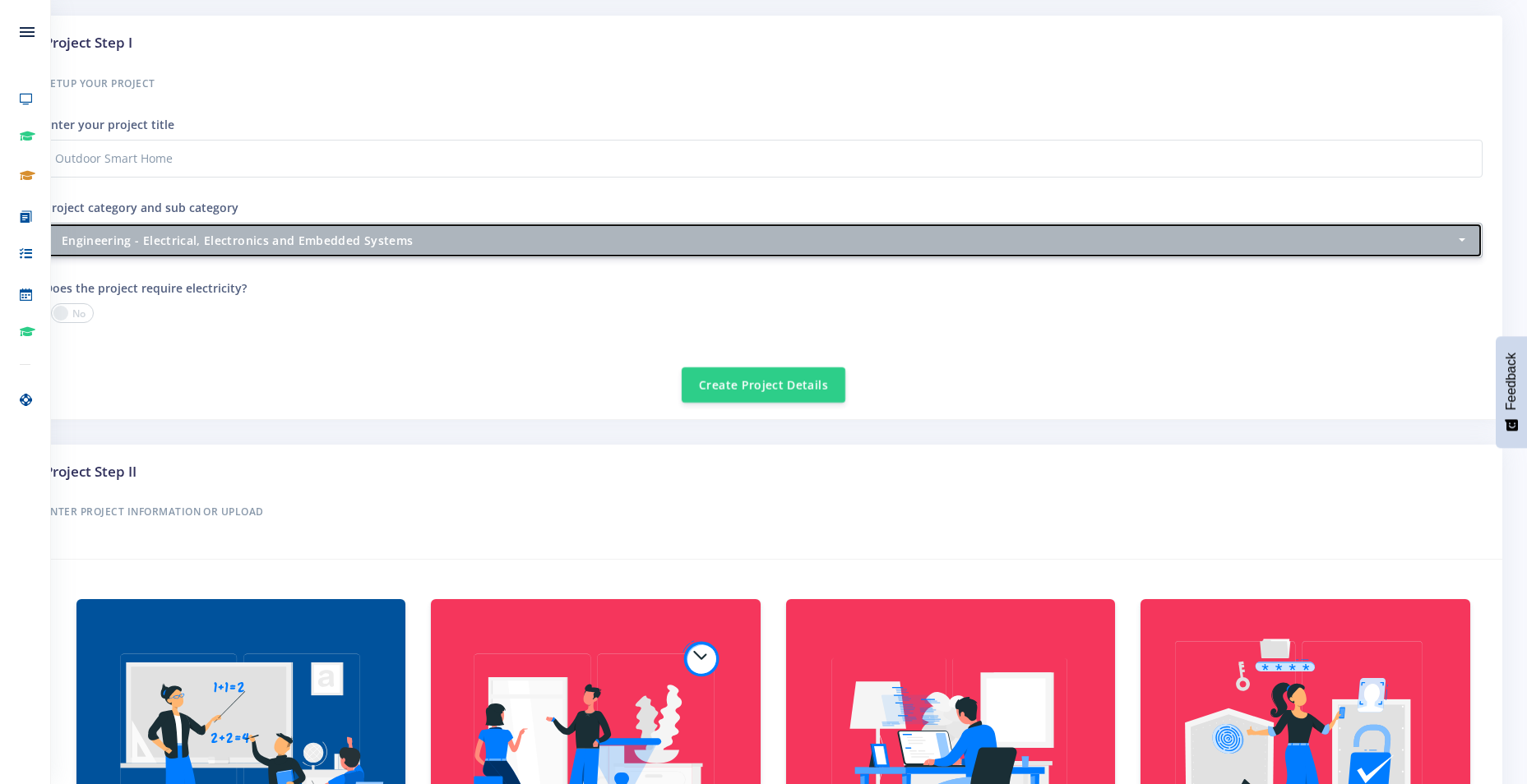 scroll, scrollTop: 657, scrollLeft: 0, axis: vertical 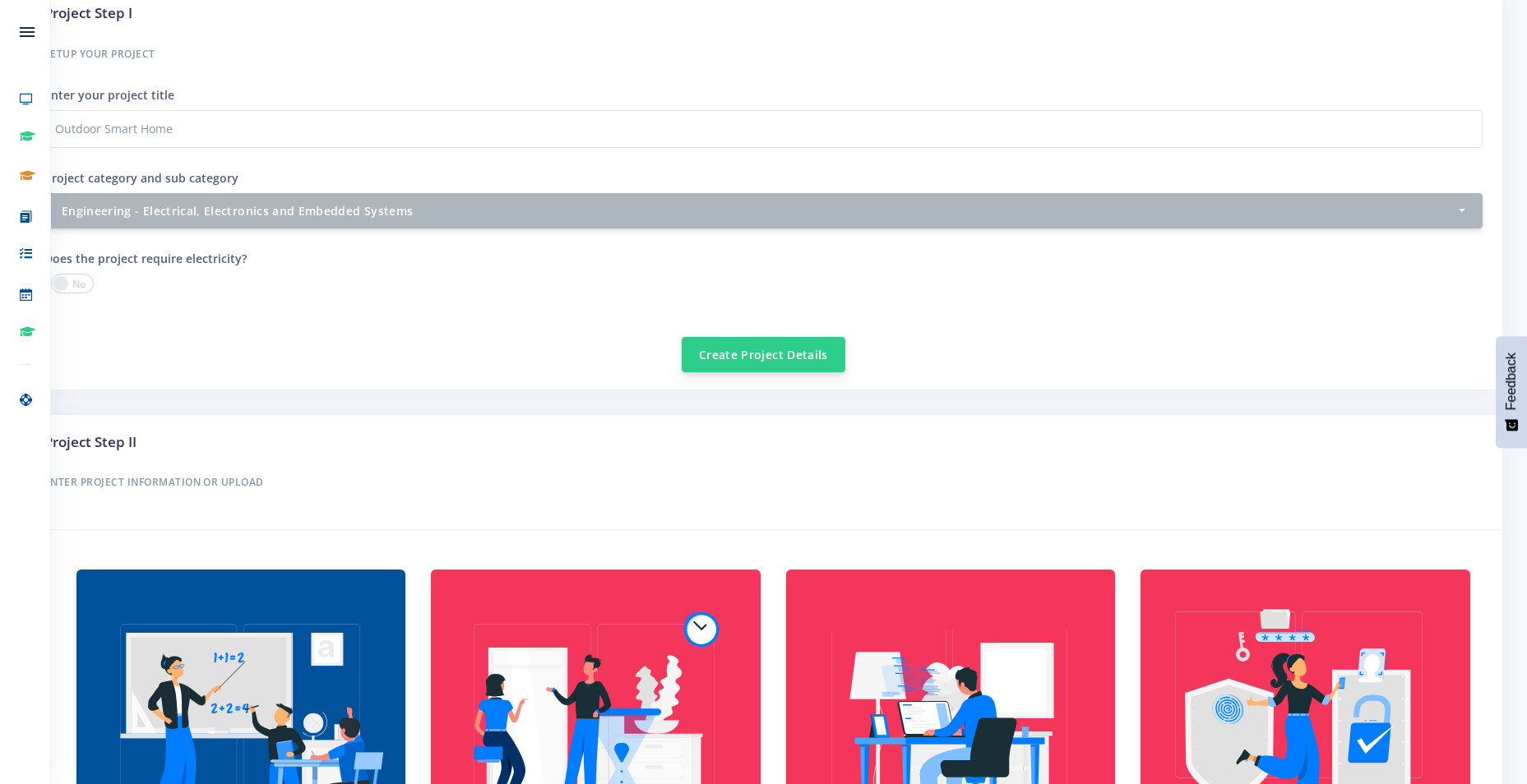 click on "Create Project Details" at bounding box center (763, 354) 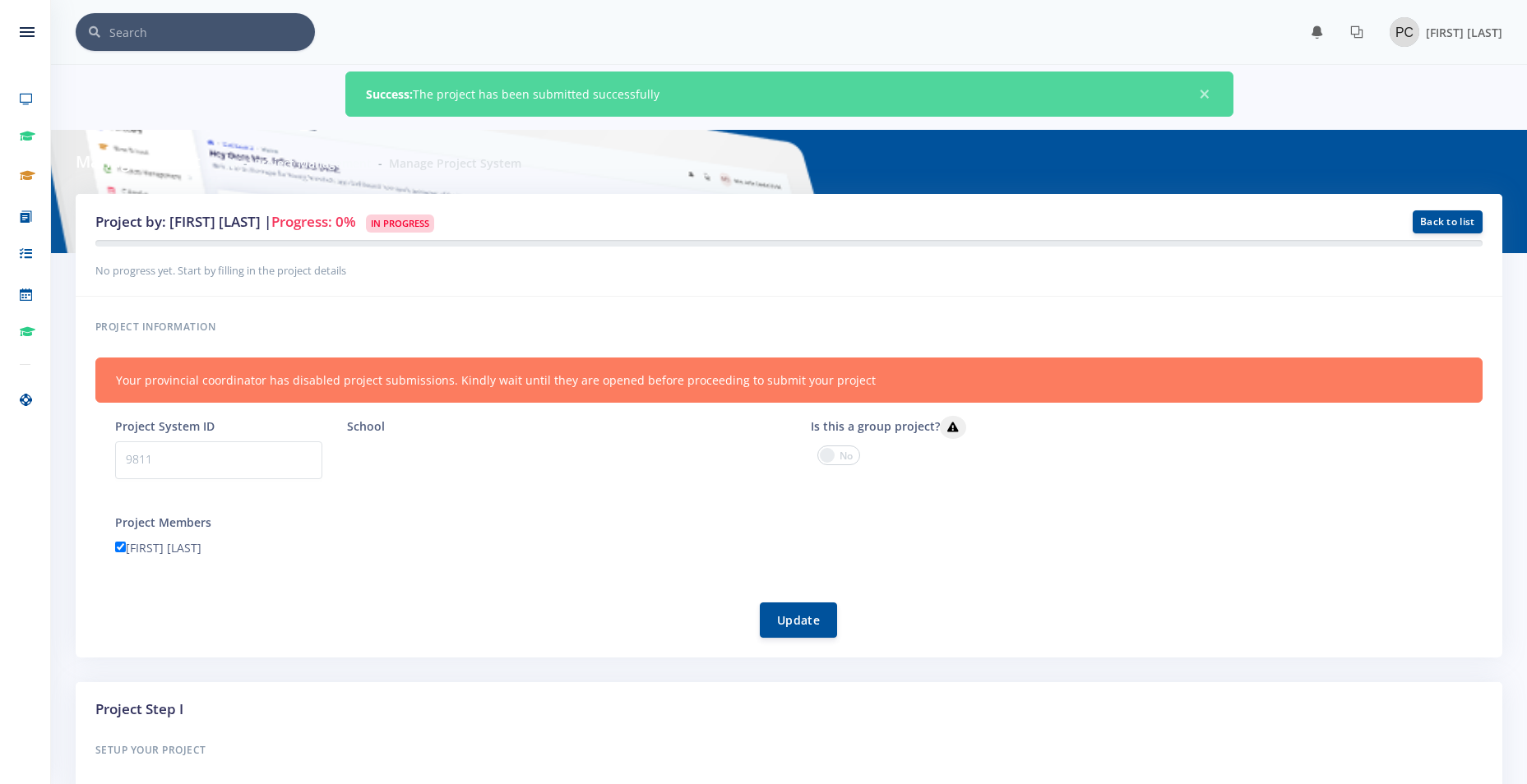 scroll, scrollTop: 0, scrollLeft: 0, axis: both 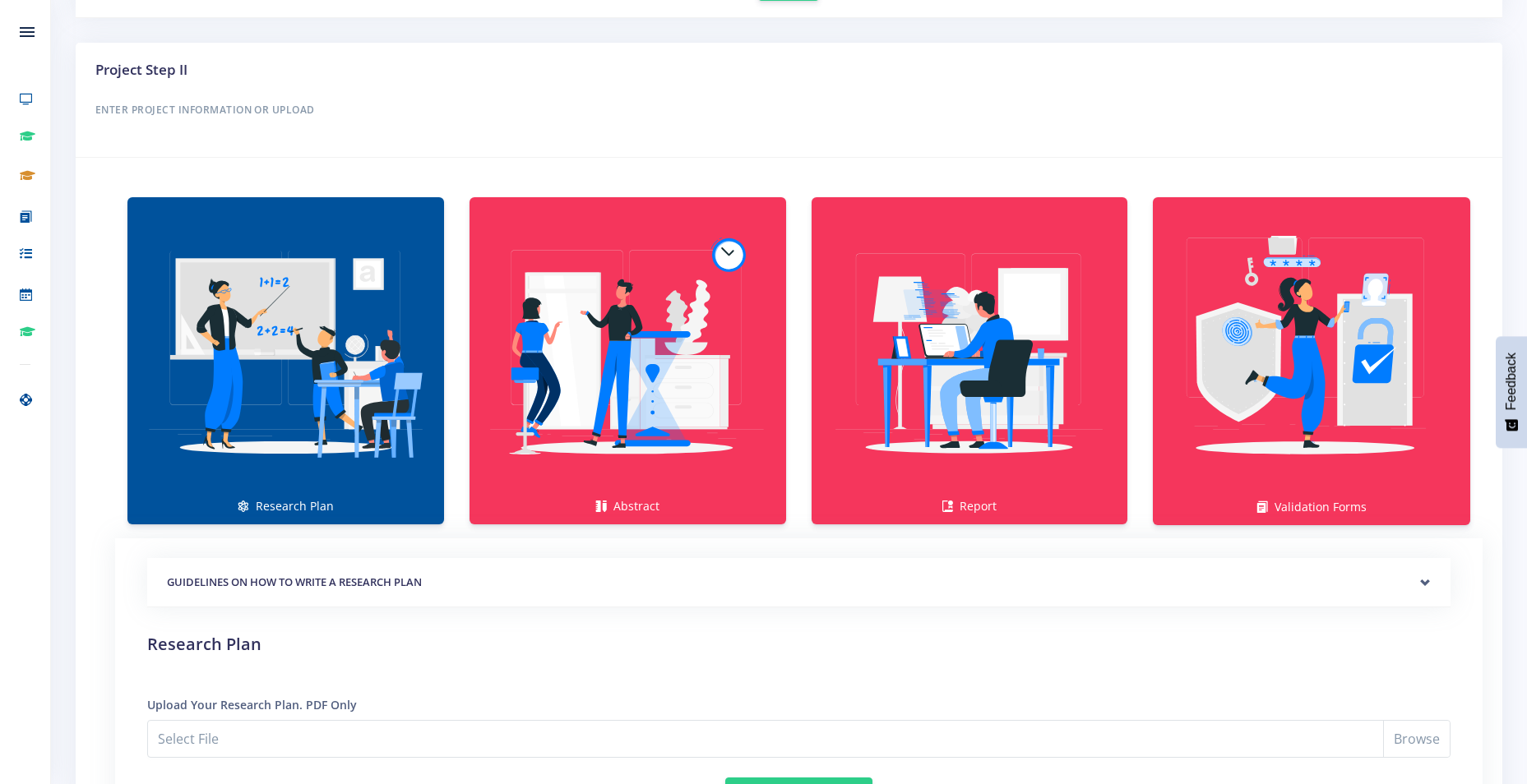 click on "Research Plan" at bounding box center (285, 361) 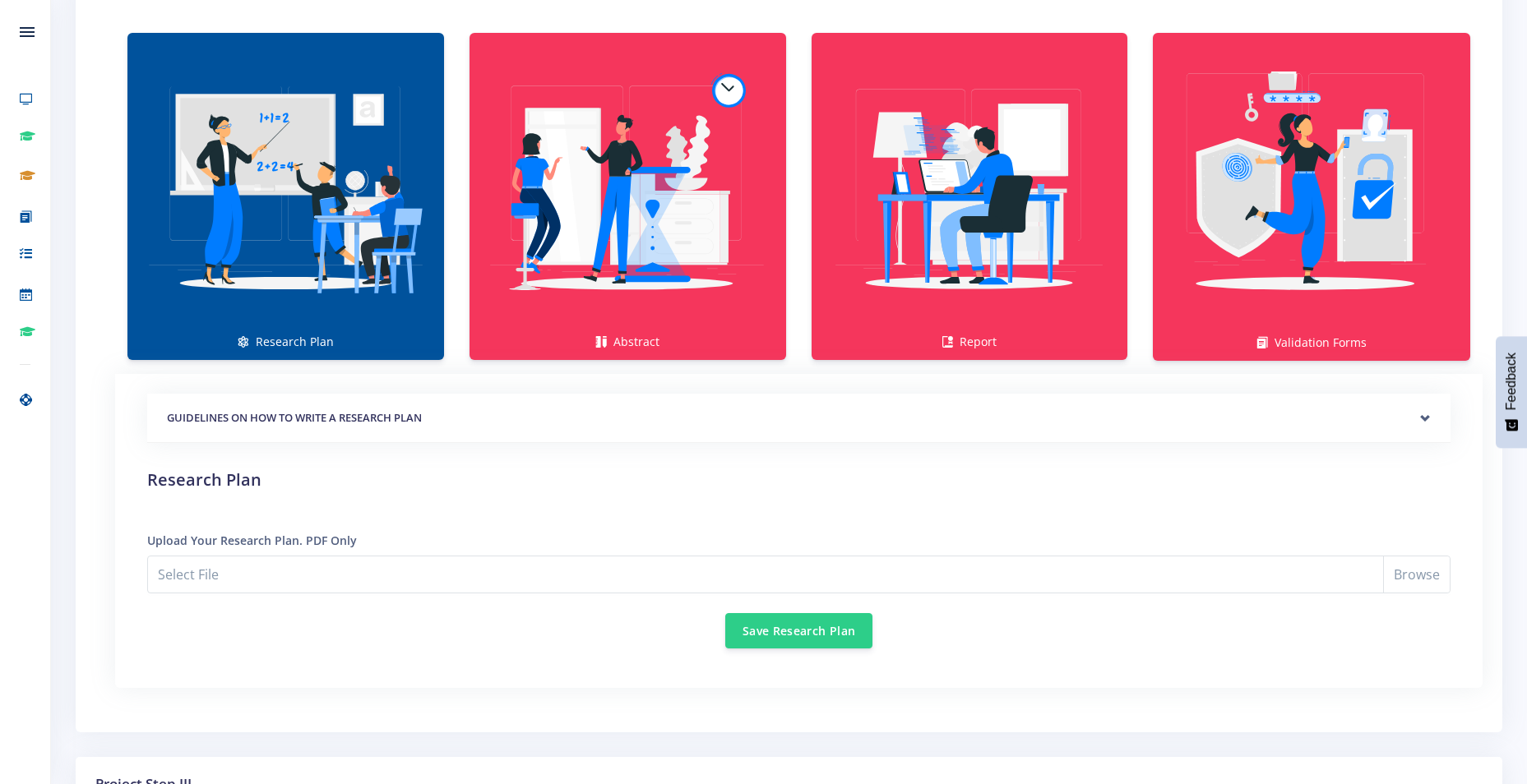 scroll, scrollTop: 1315, scrollLeft: 0, axis: vertical 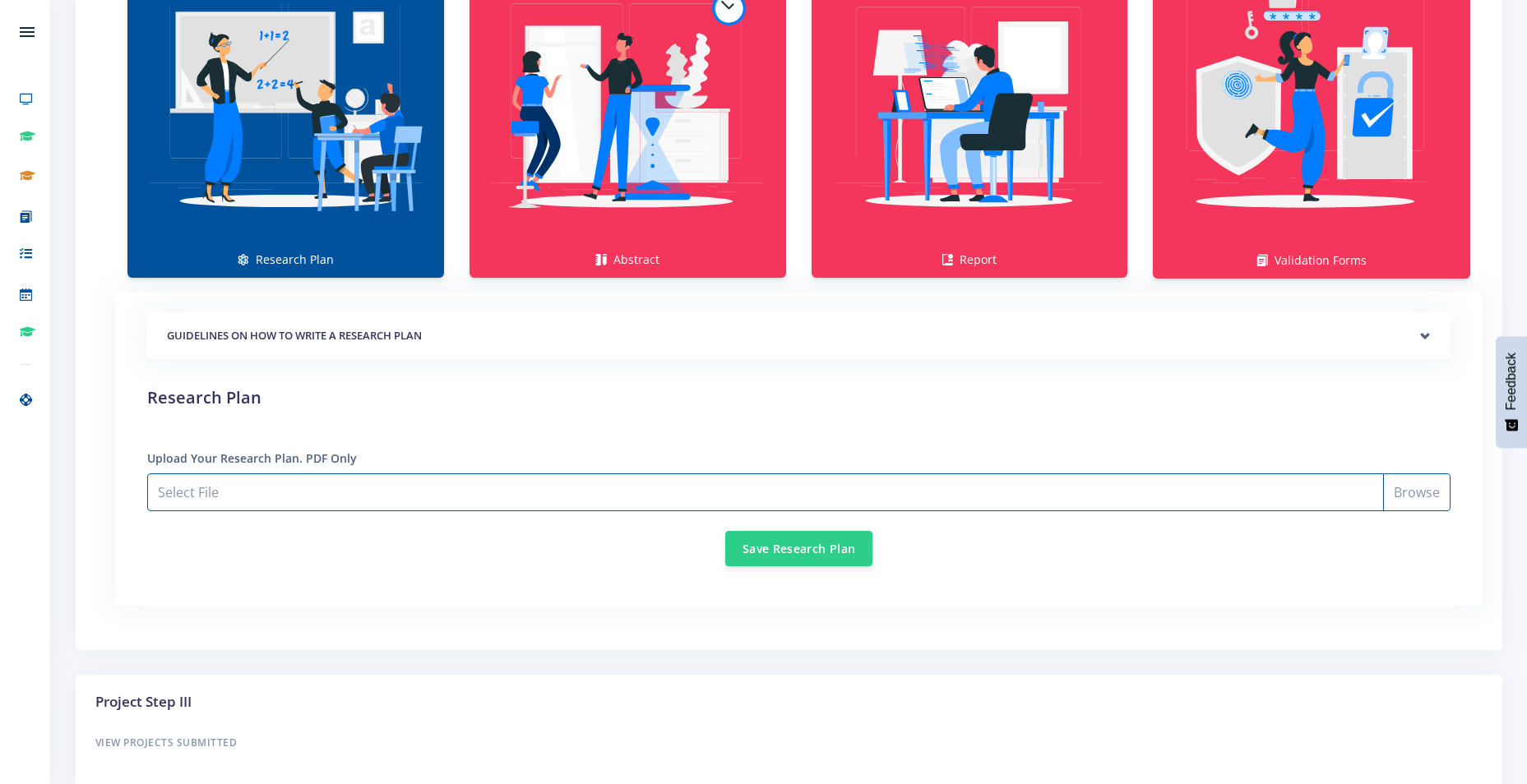click on "Select File" at bounding box center (798, 492) 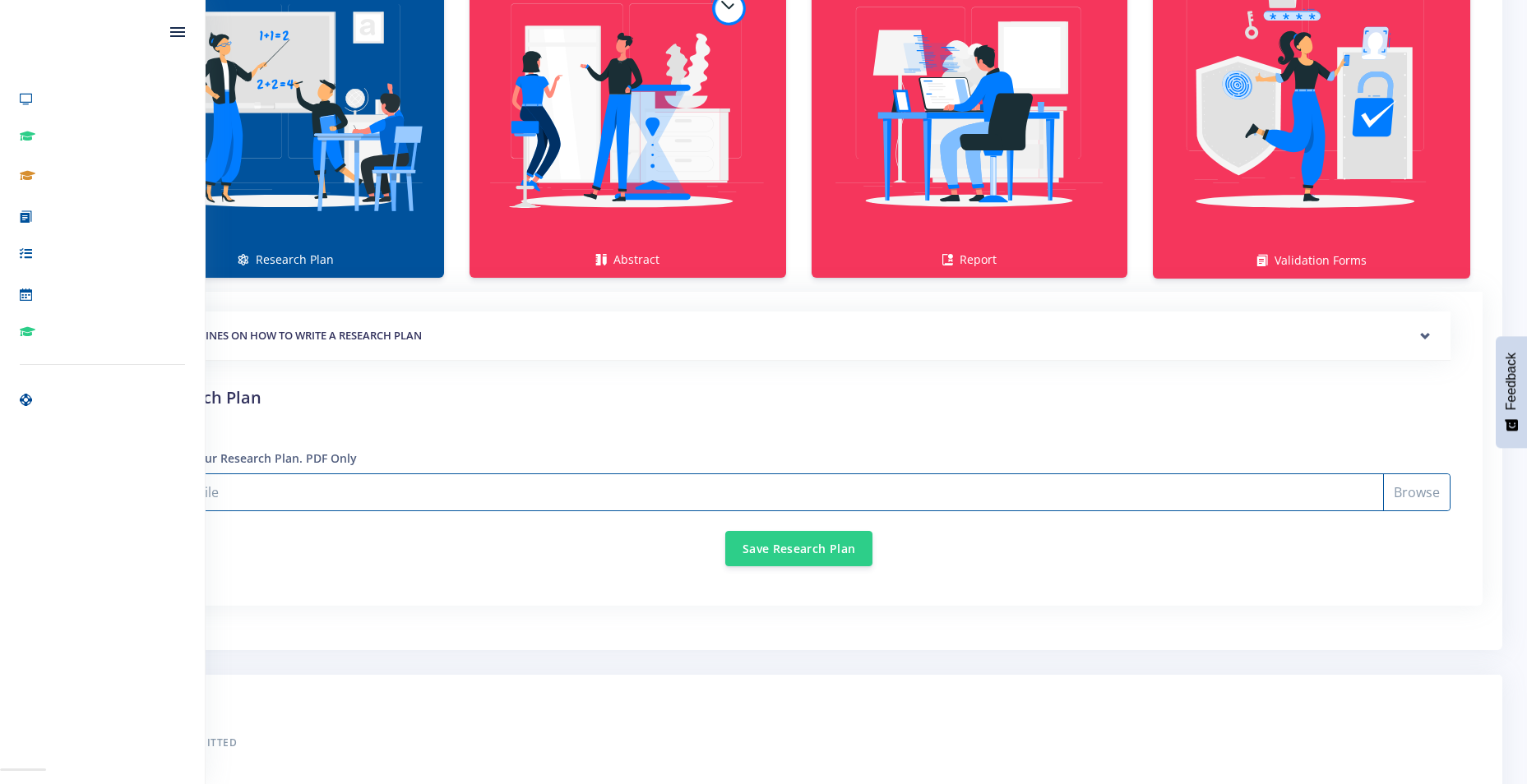 type on "C:\fakepath\Research Plan.docx" 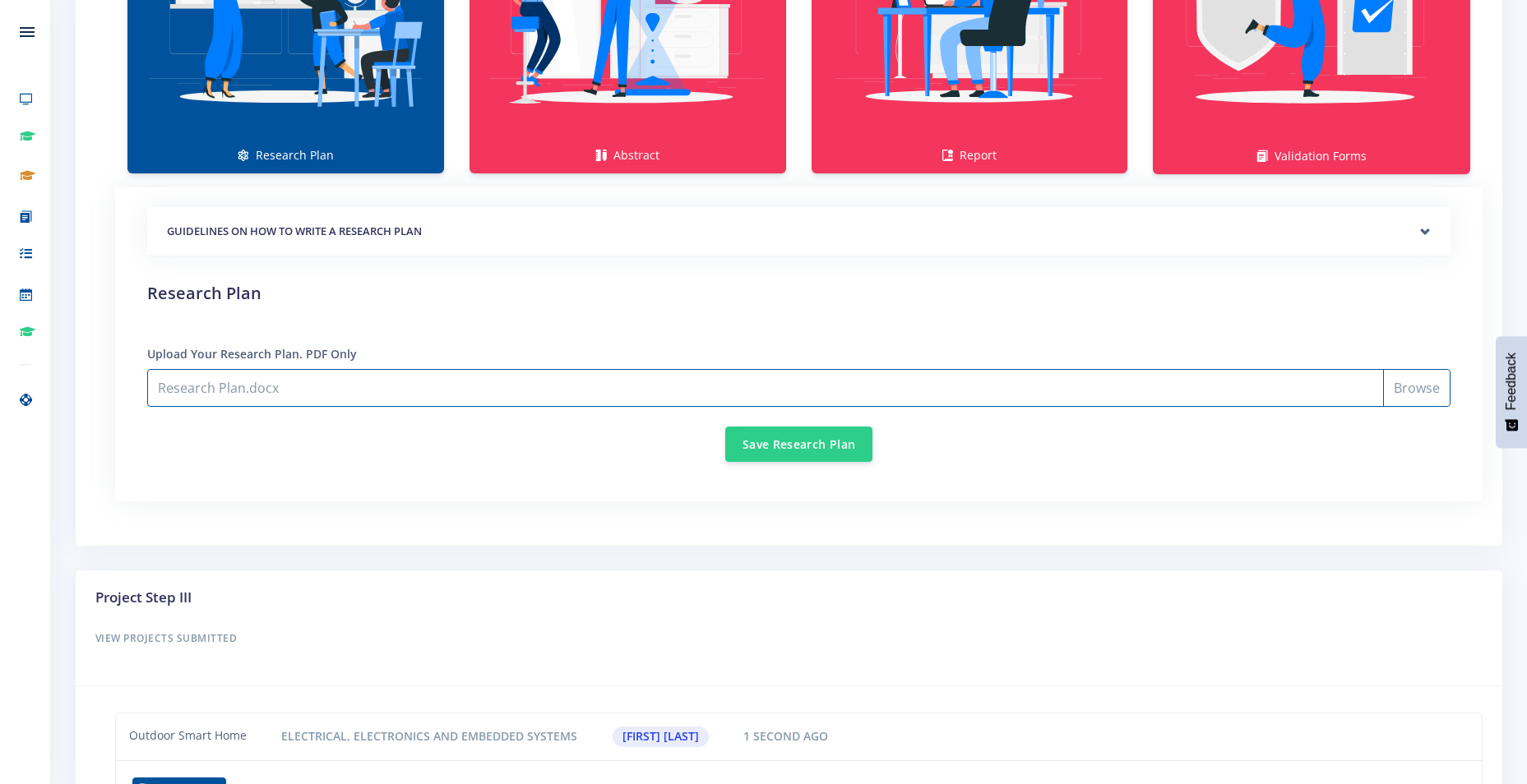 scroll, scrollTop: 1381, scrollLeft: 0, axis: vertical 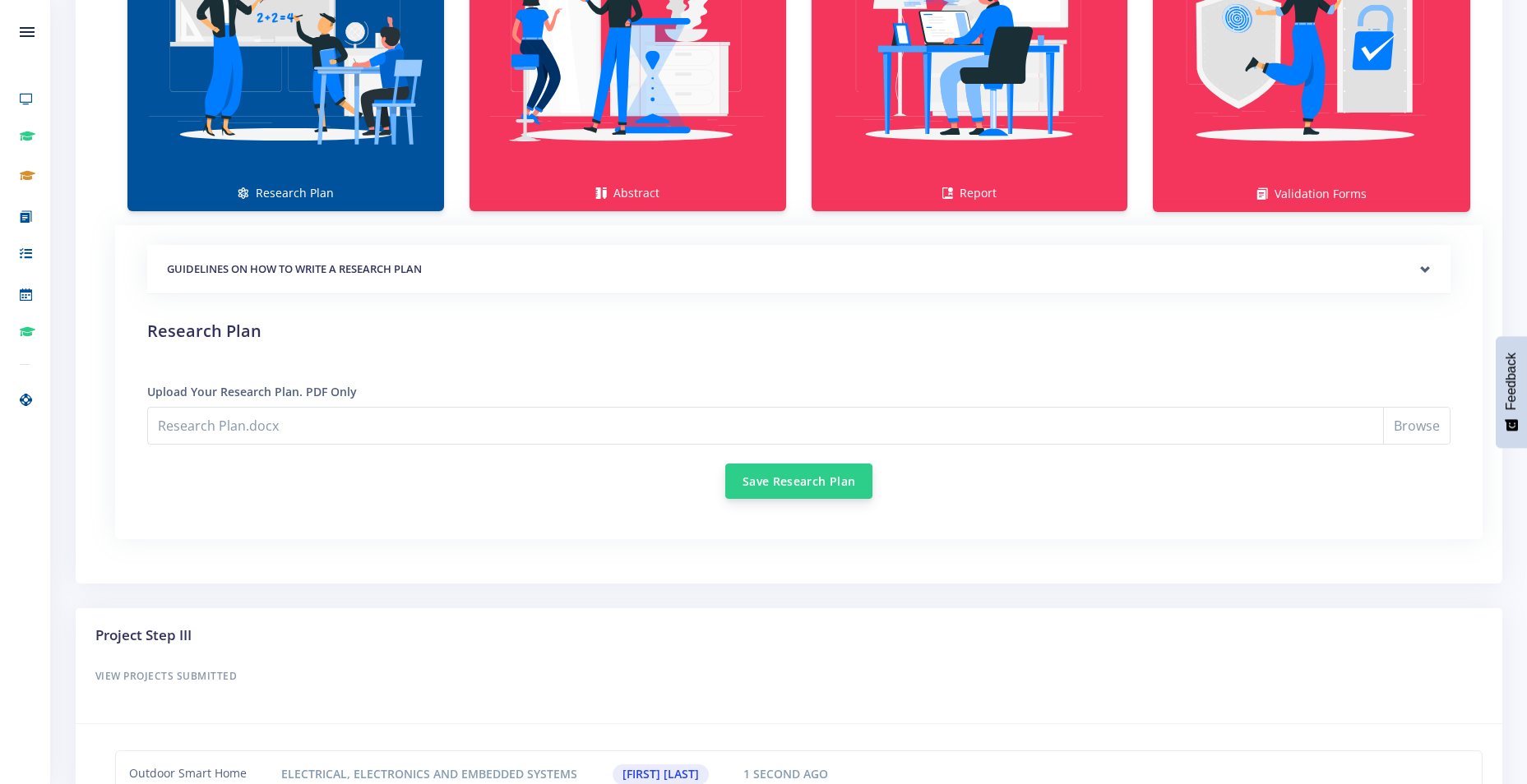 click on "Save Research Plan" at bounding box center [798, 481] 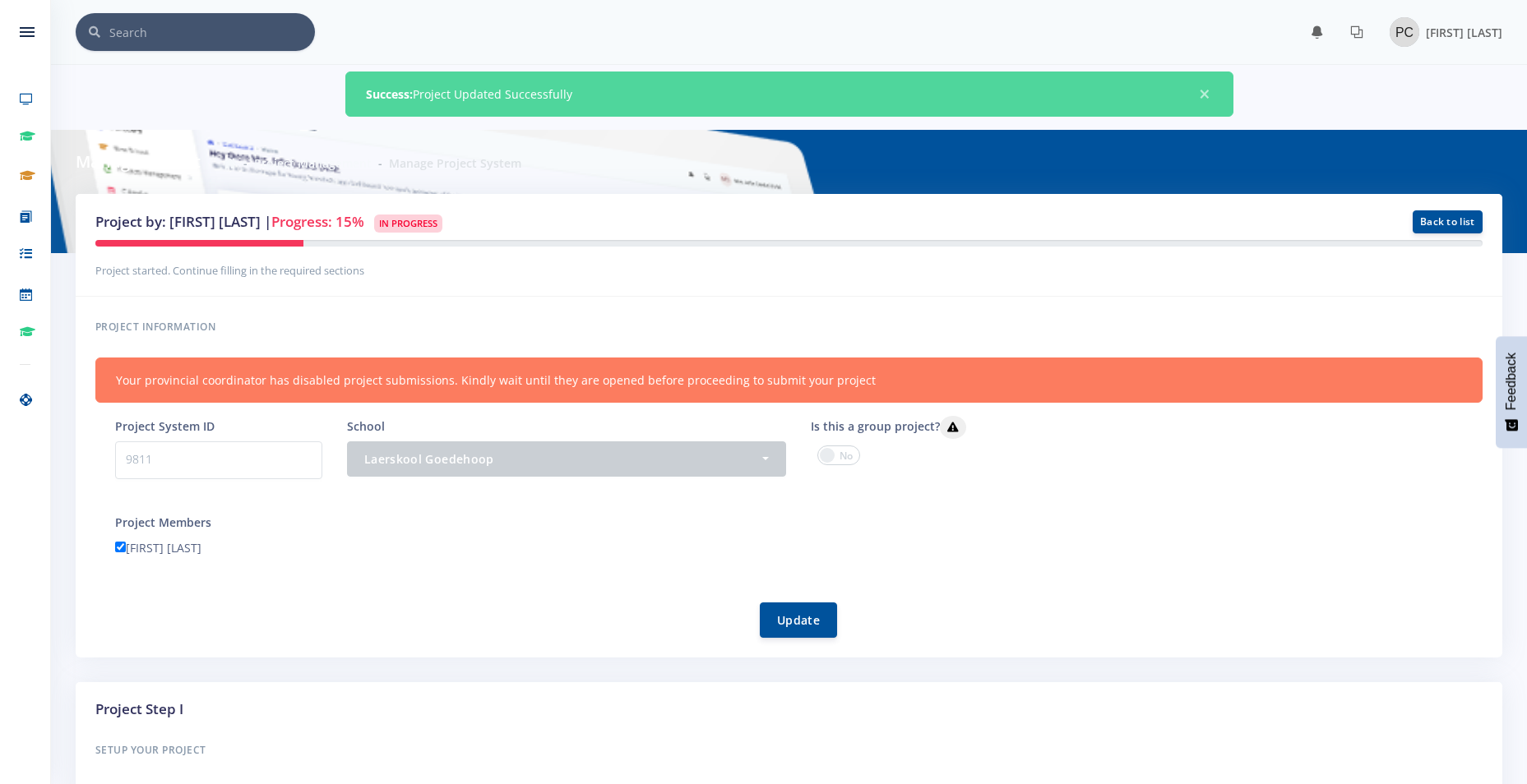 scroll, scrollTop: 0, scrollLeft: 0, axis: both 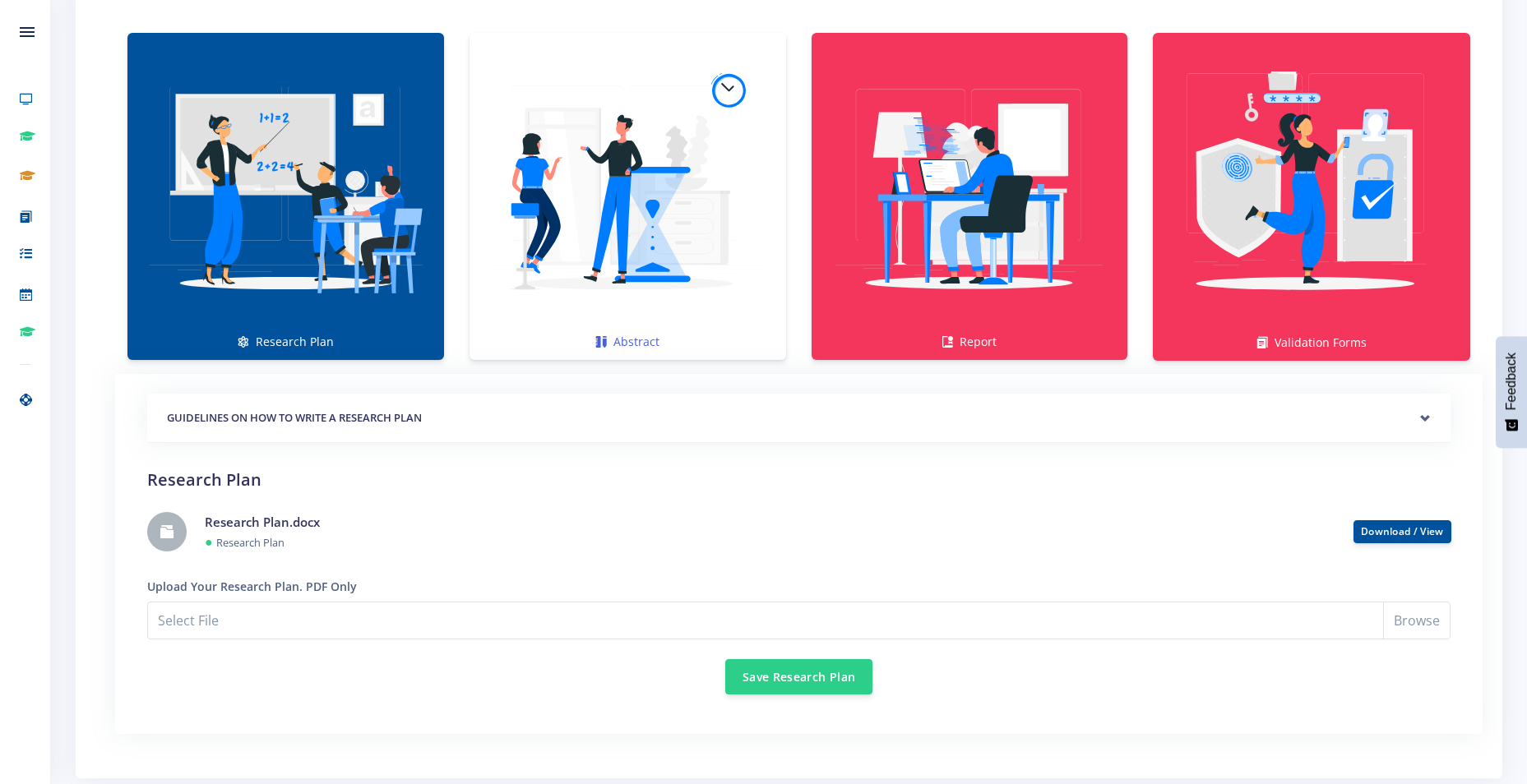 click at bounding box center (627, 187) 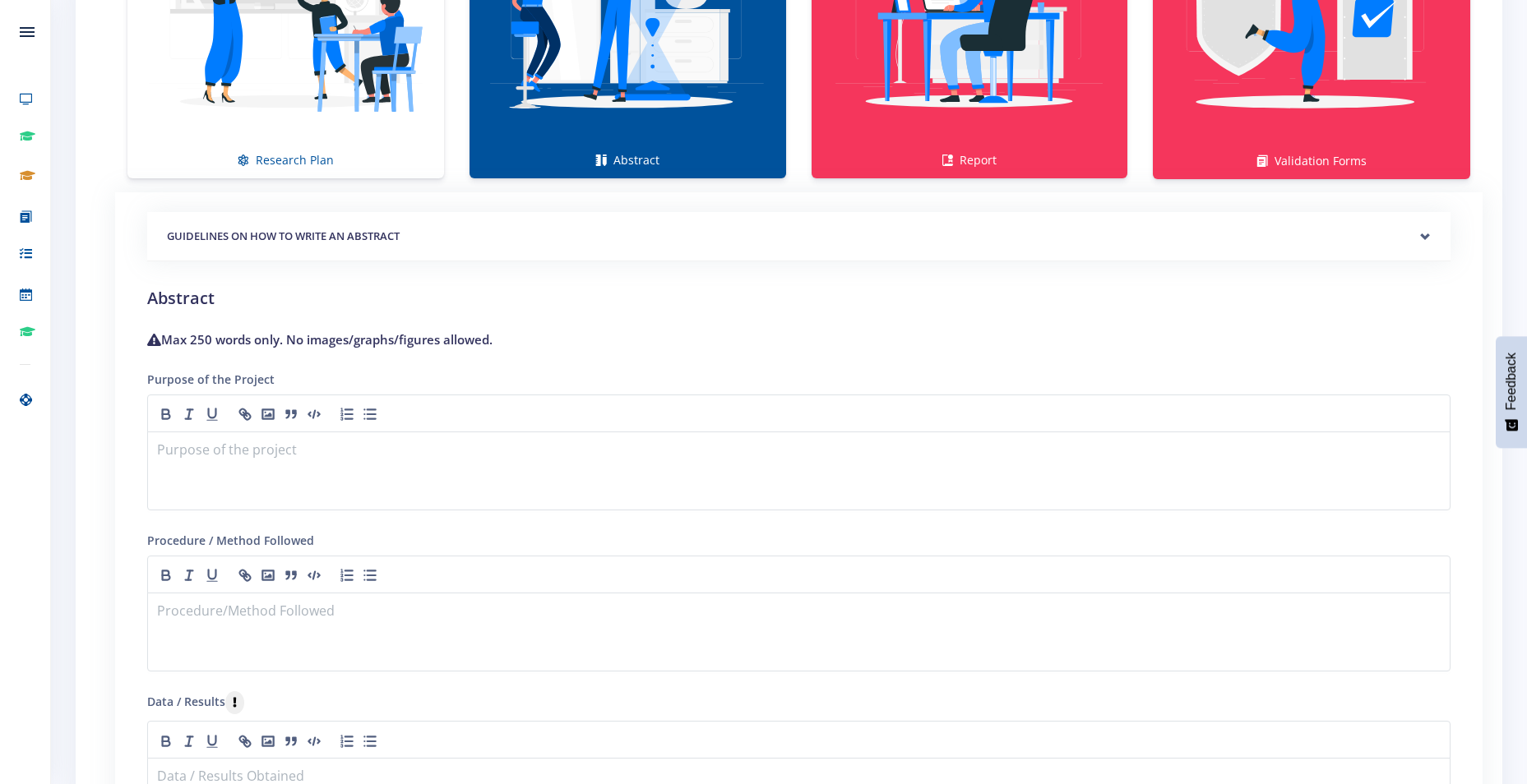 scroll, scrollTop: 1315, scrollLeft: 0, axis: vertical 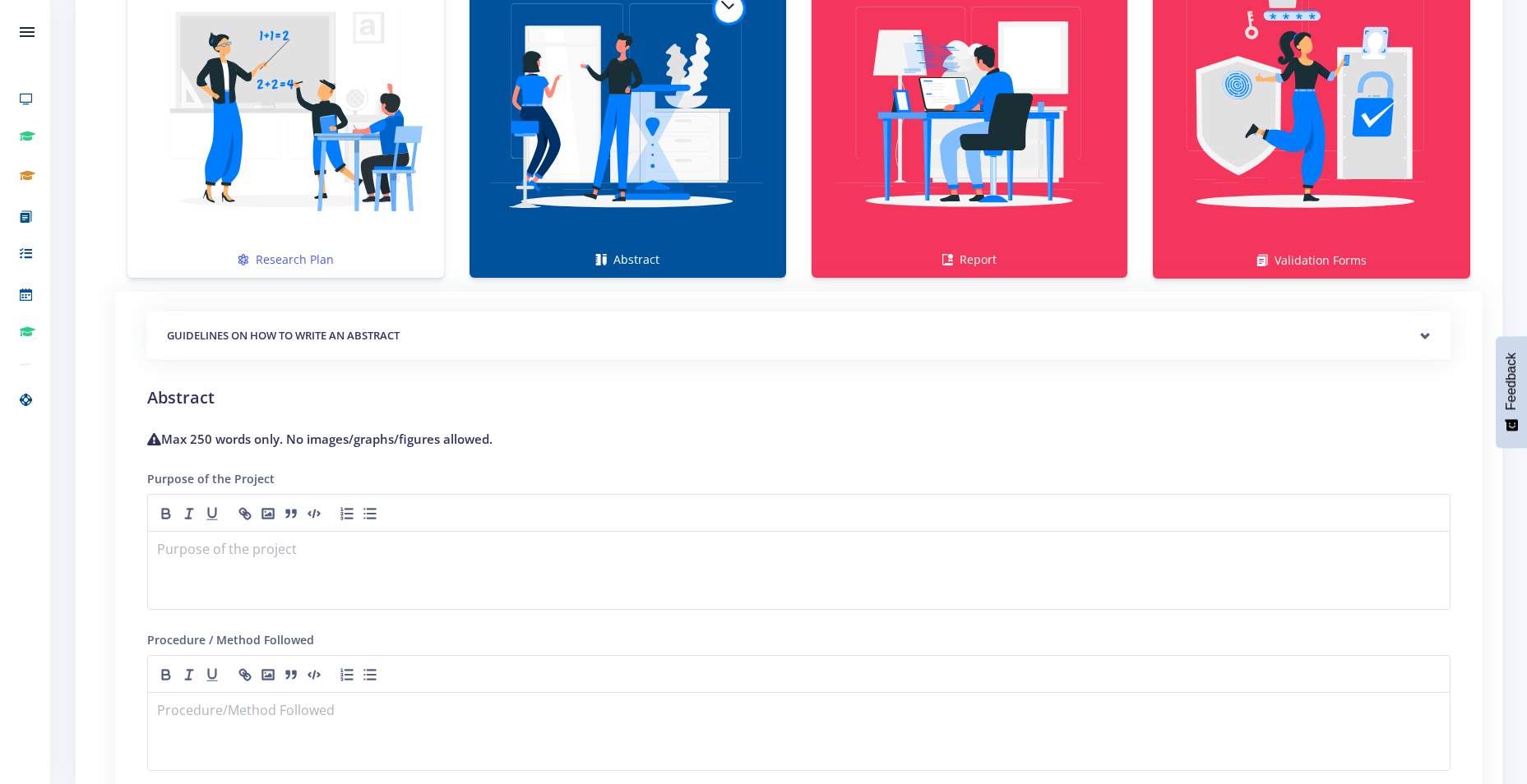 click on "Research Plan" at bounding box center (285, 114) 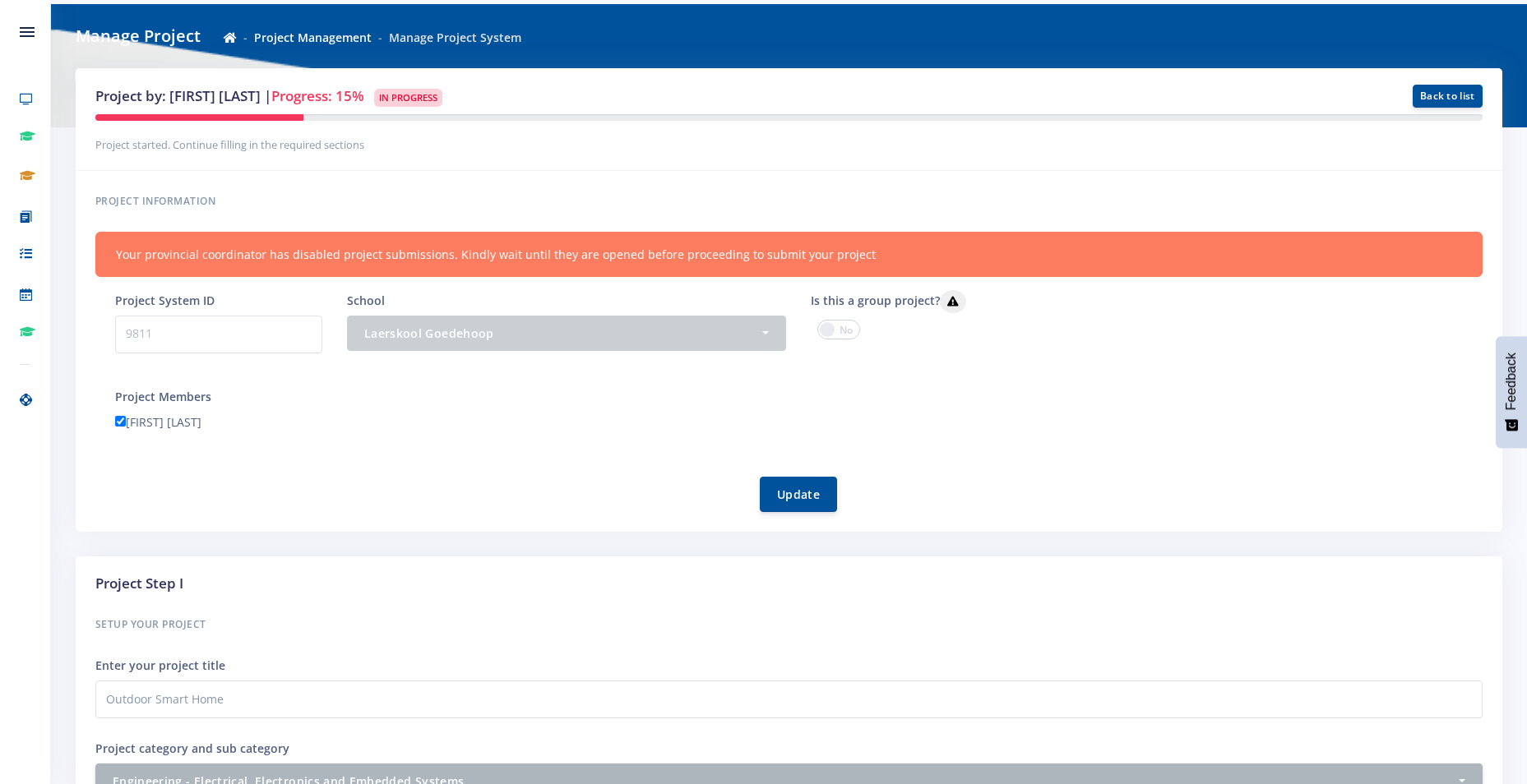 scroll, scrollTop: 82, scrollLeft: 0, axis: vertical 